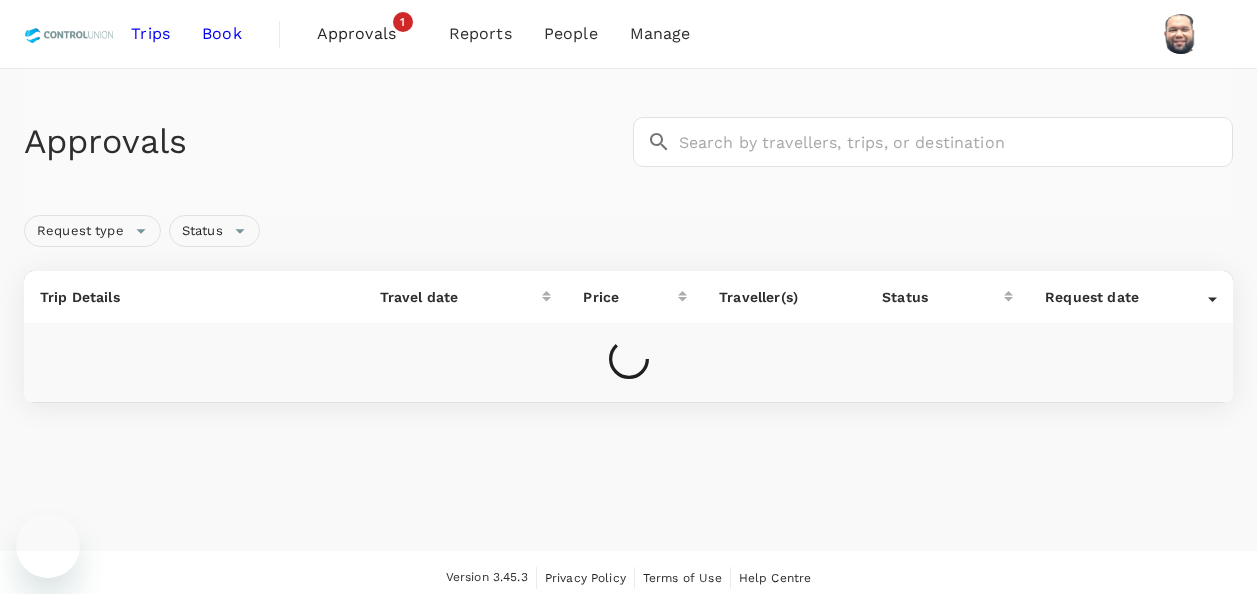 scroll, scrollTop: 0, scrollLeft: 0, axis: both 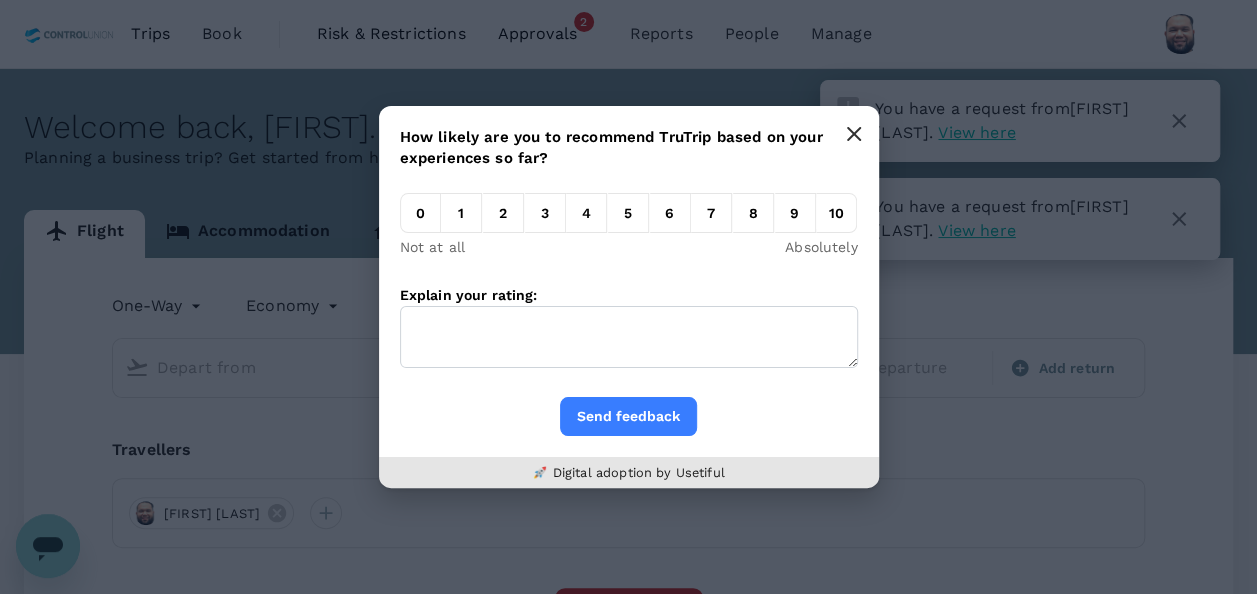 click at bounding box center [854, 134] 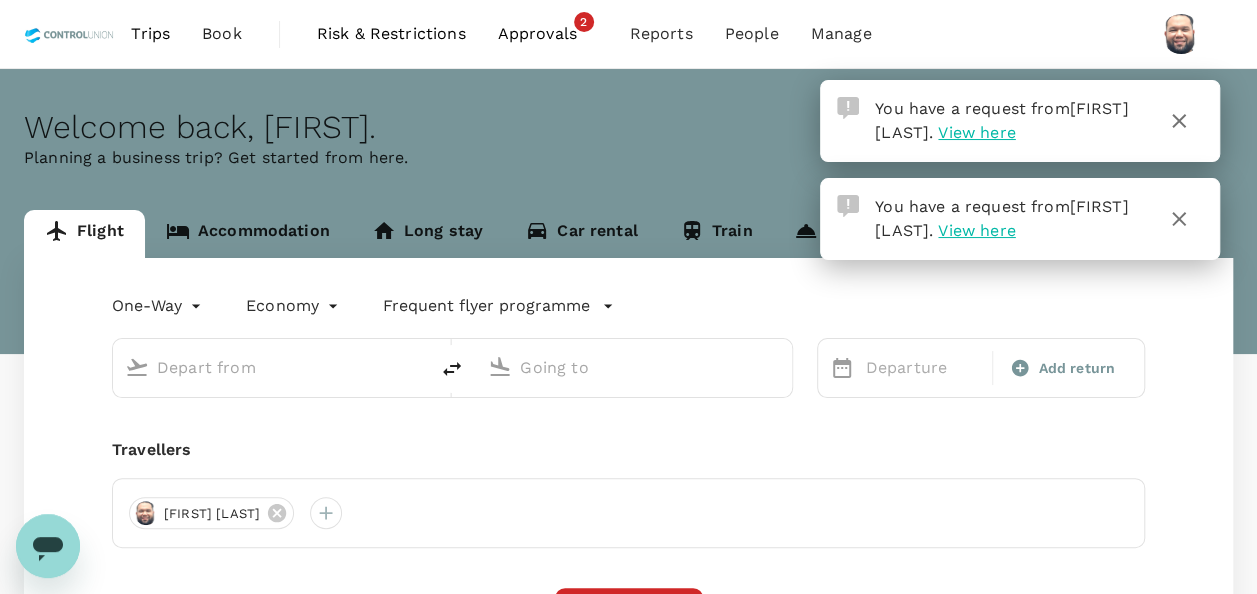 click on "[APPROVALS]" at bounding box center (566, 34) 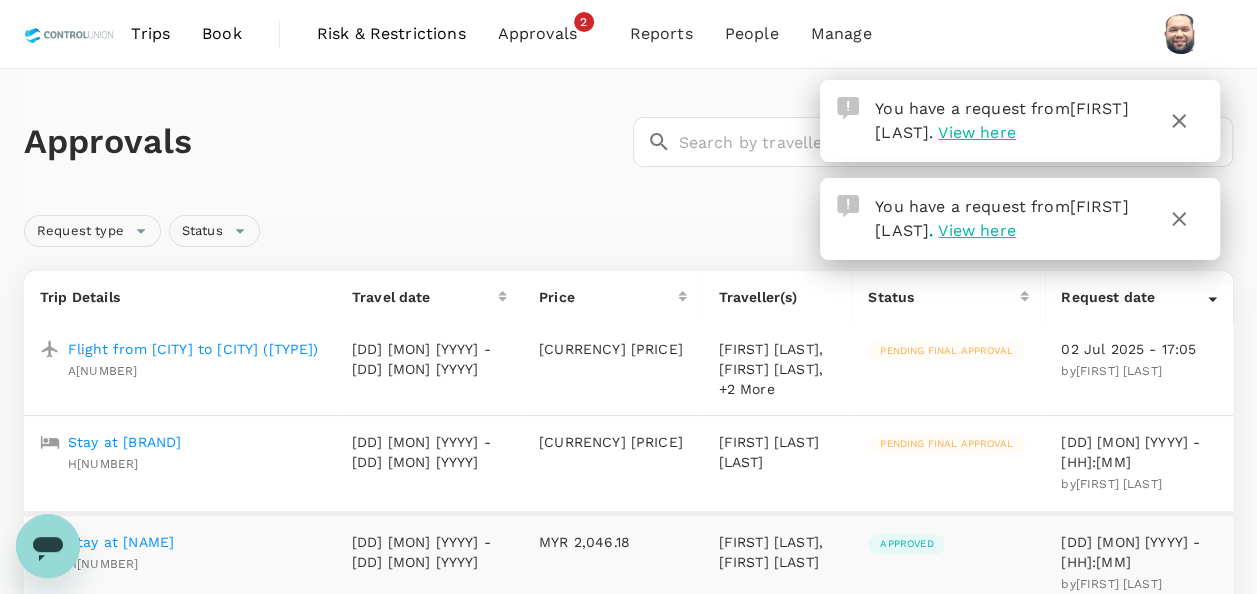 click on "Flight from [CITY] to [CITY] (Return)" at bounding box center (194, 349) 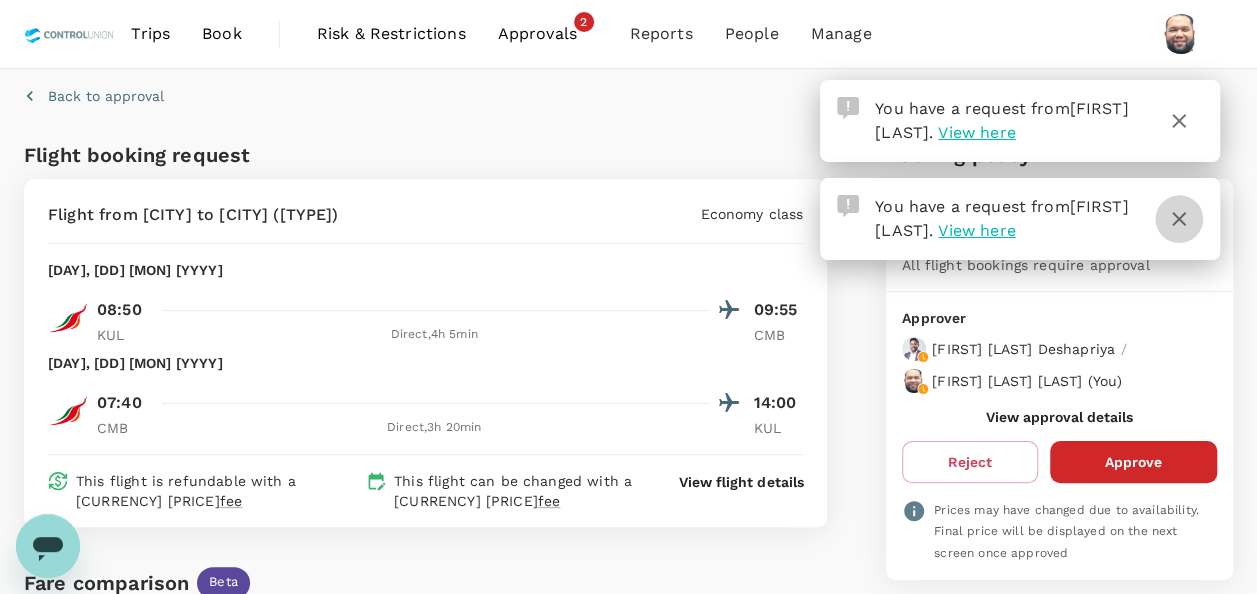 click at bounding box center [1179, 121] 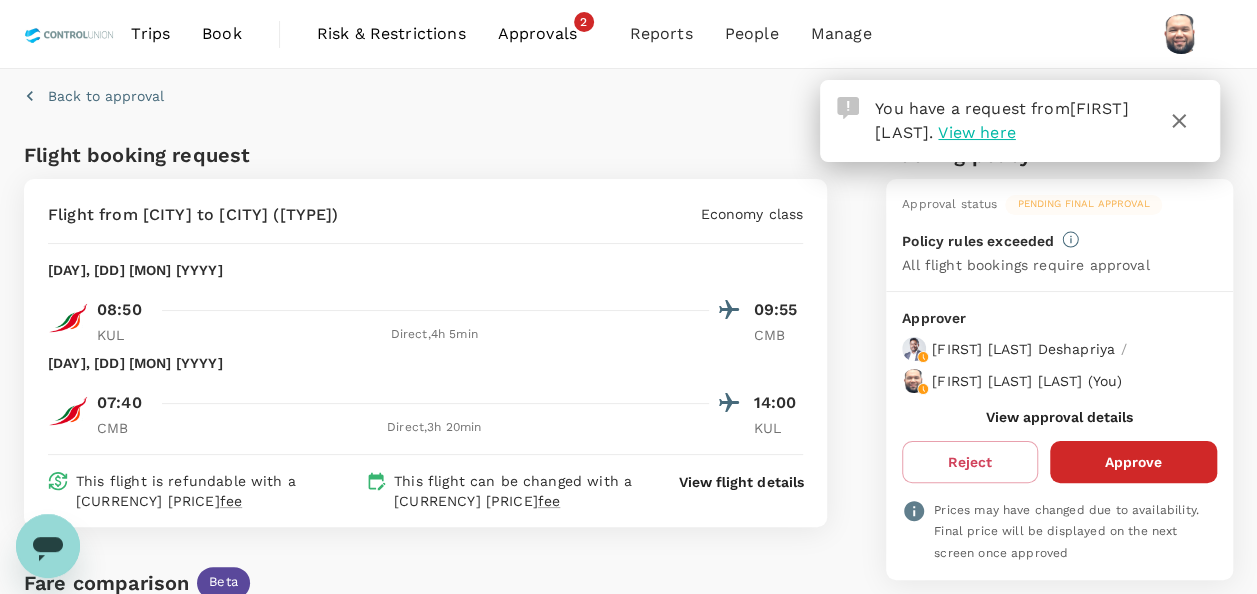 click at bounding box center [1179, 121] 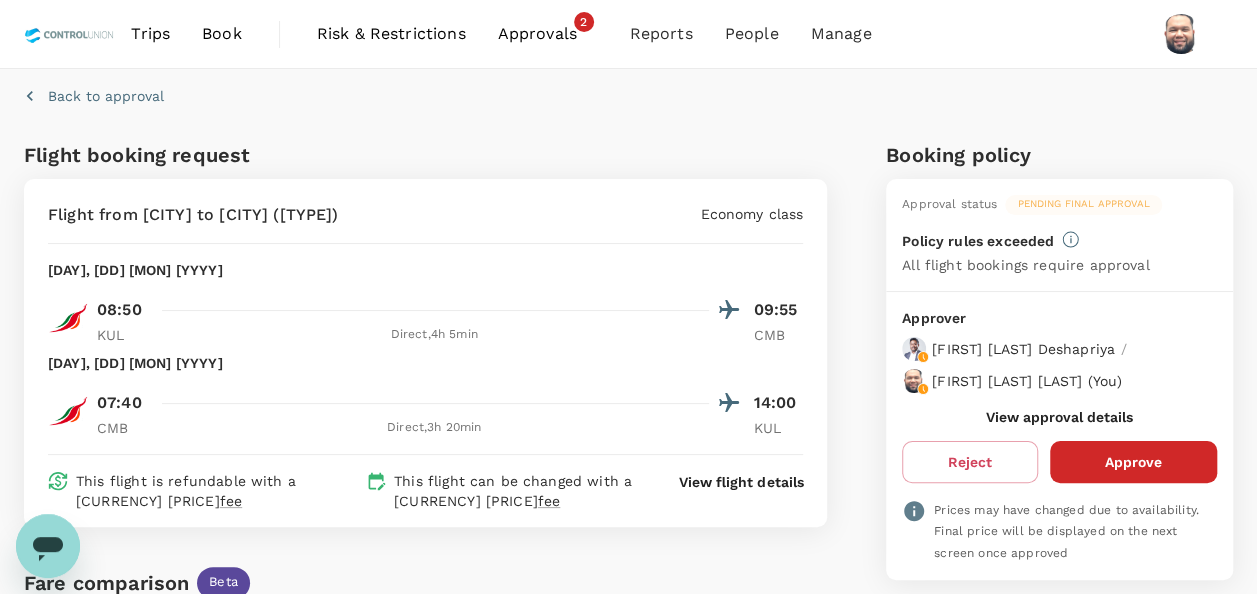 click on "Approve" at bounding box center (1133, 462) 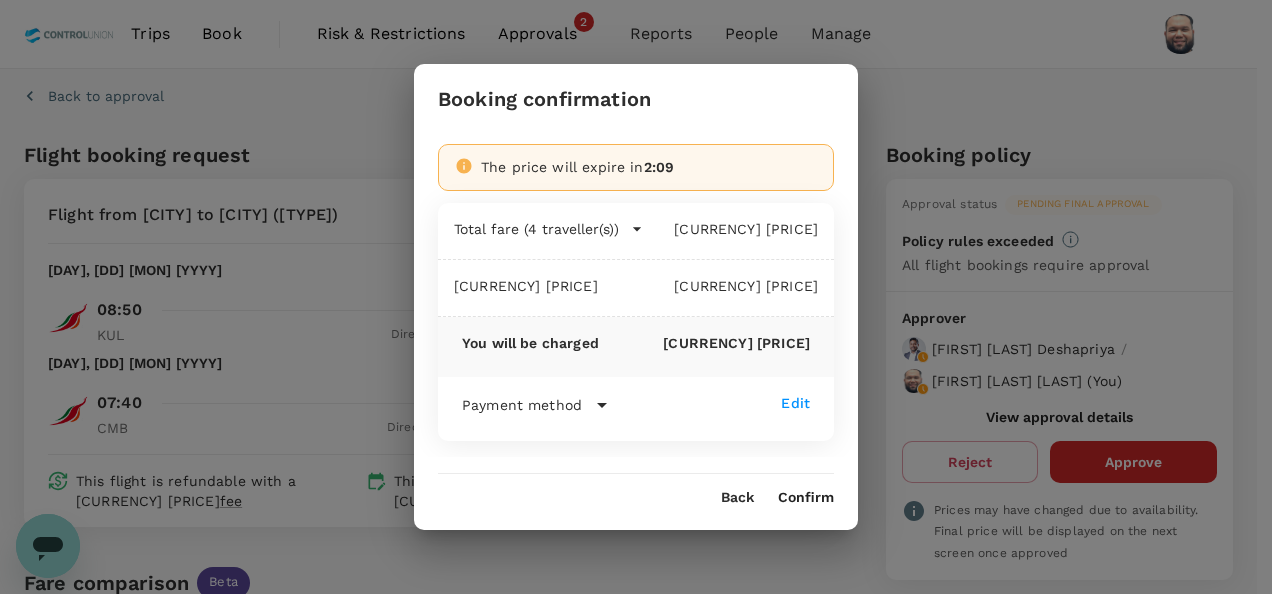click on "[CONFIRM]" at bounding box center [796, 498] 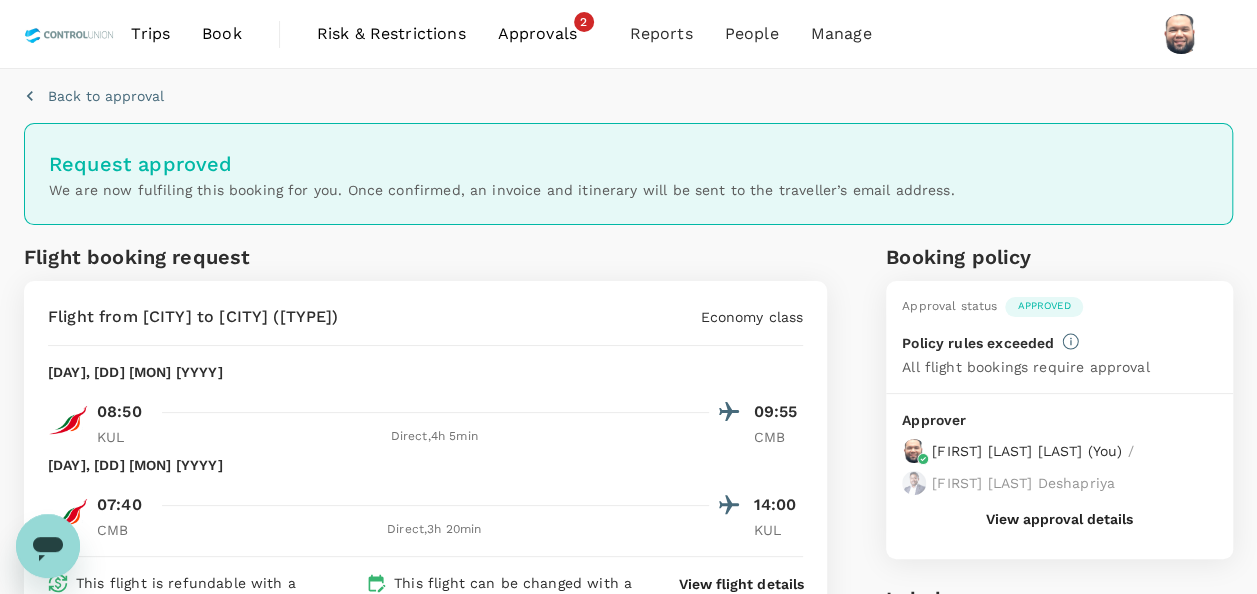 click on "[APPROVALS]" at bounding box center [566, 34] 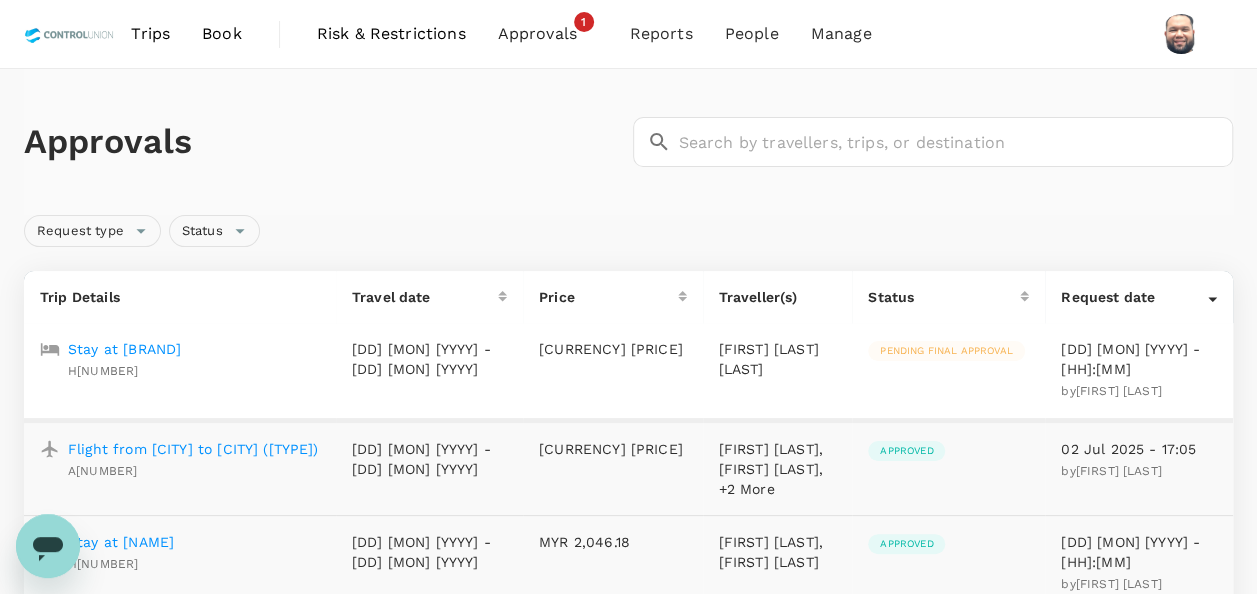 click on "Stay at The Guest Hotel & Spa" at bounding box center [175, 349] 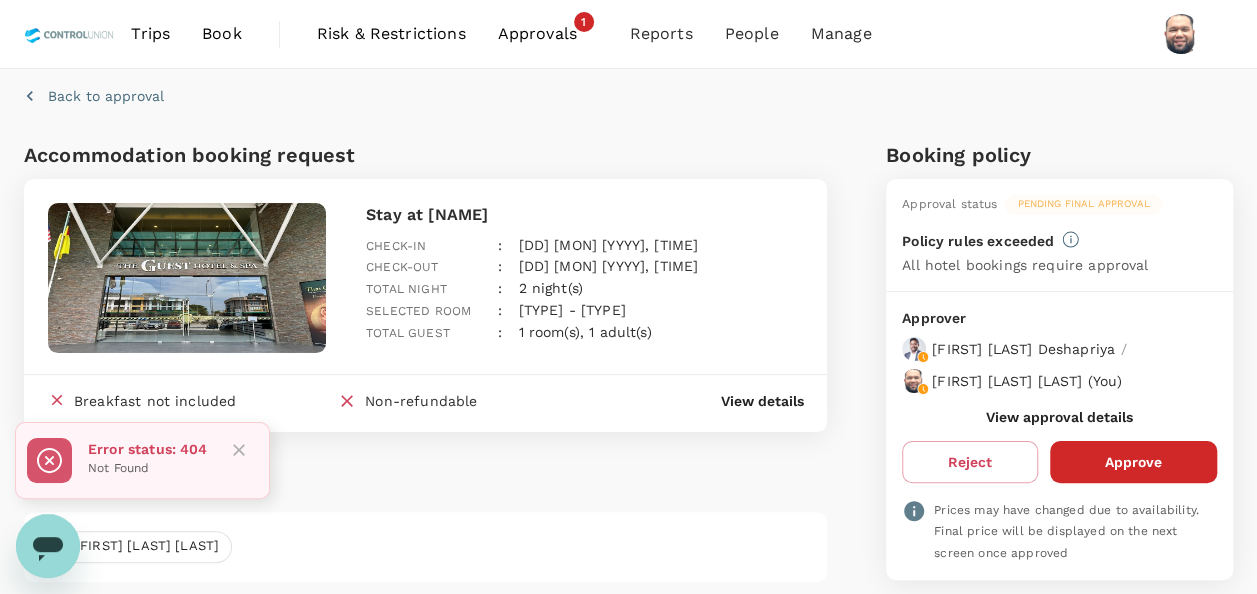 click at bounding box center (323, 450) 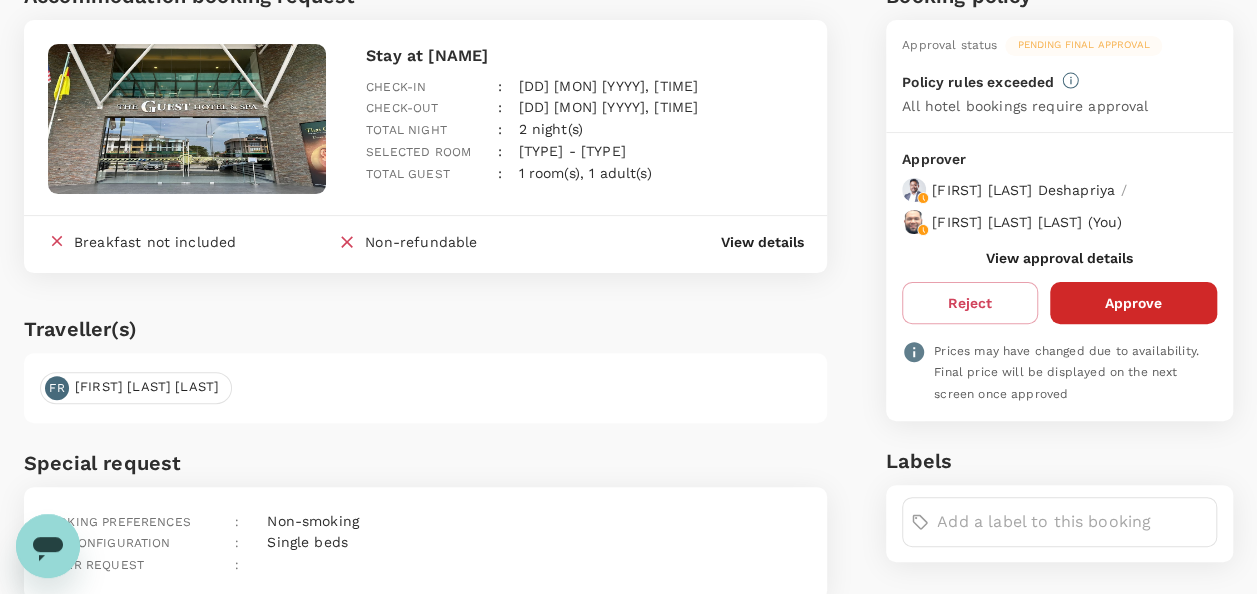 scroll, scrollTop: 200, scrollLeft: 0, axis: vertical 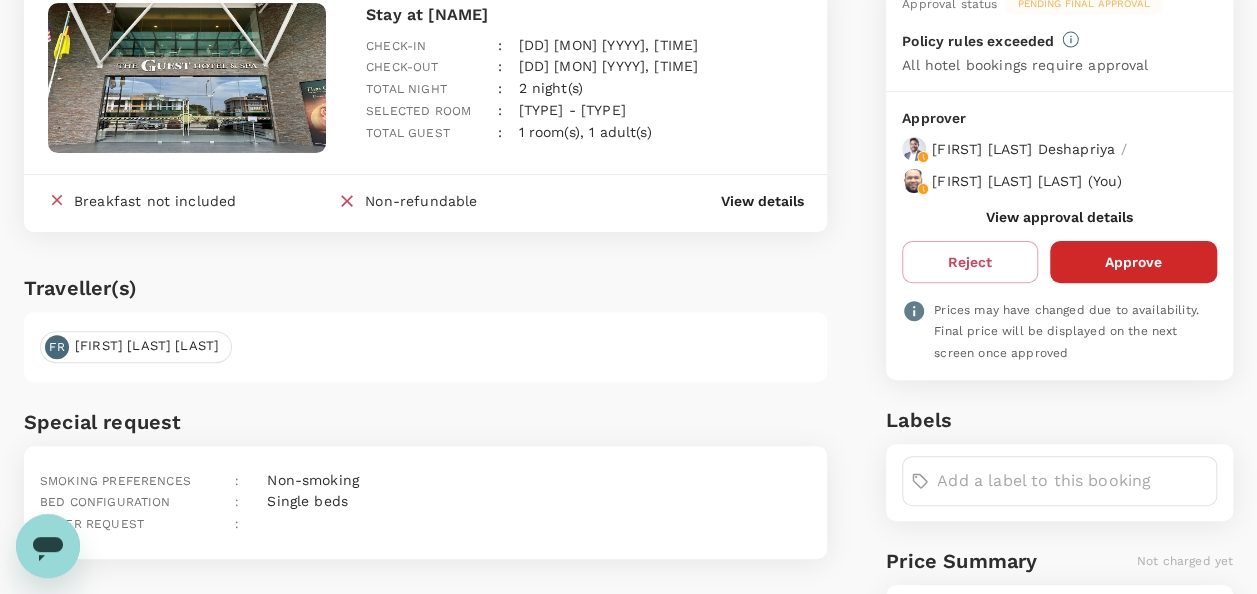 click on "View approval details" at bounding box center (1059, 217) 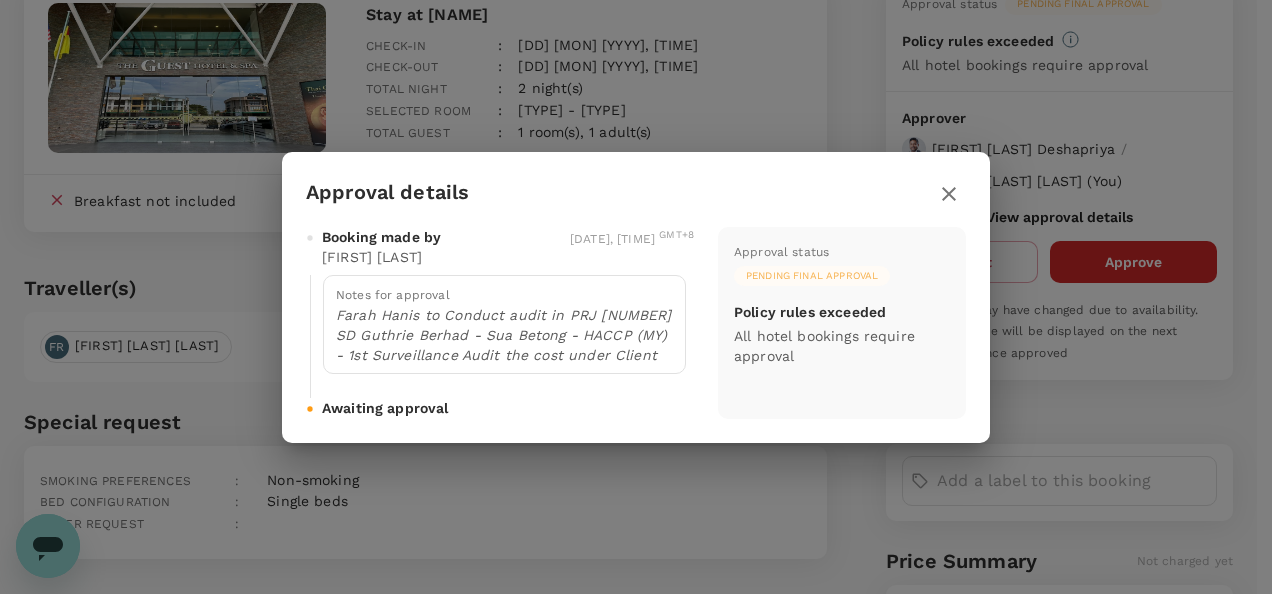 click at bounding box center (949, 194) 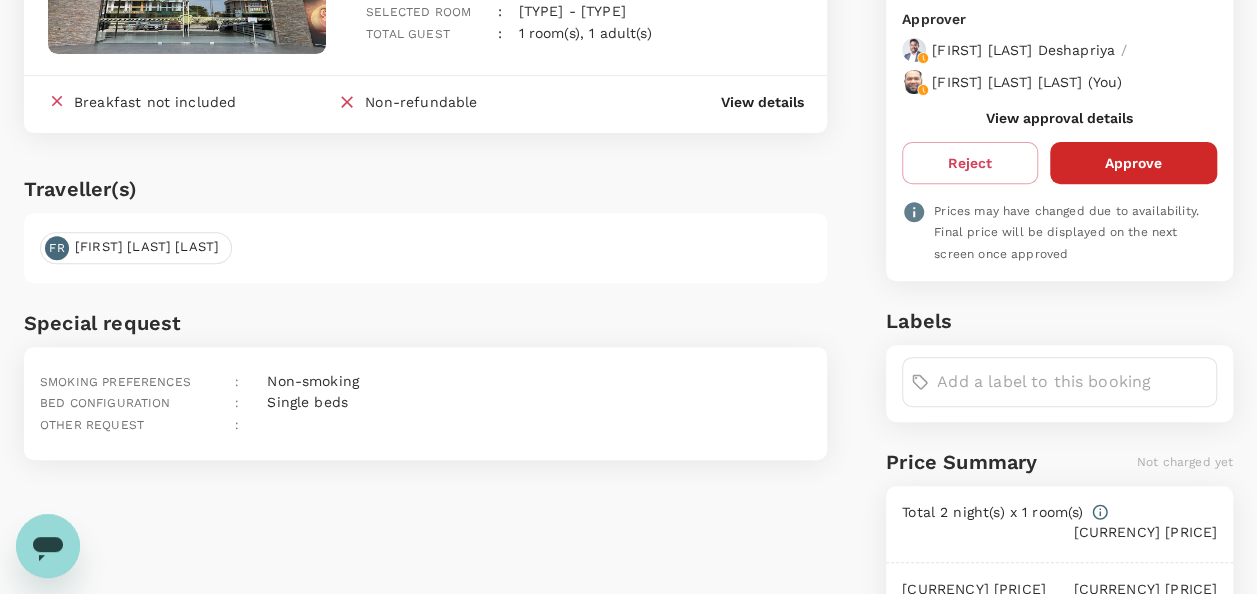 scroll, scrollTop: 300, scrollLeft: 0, axis: vertical 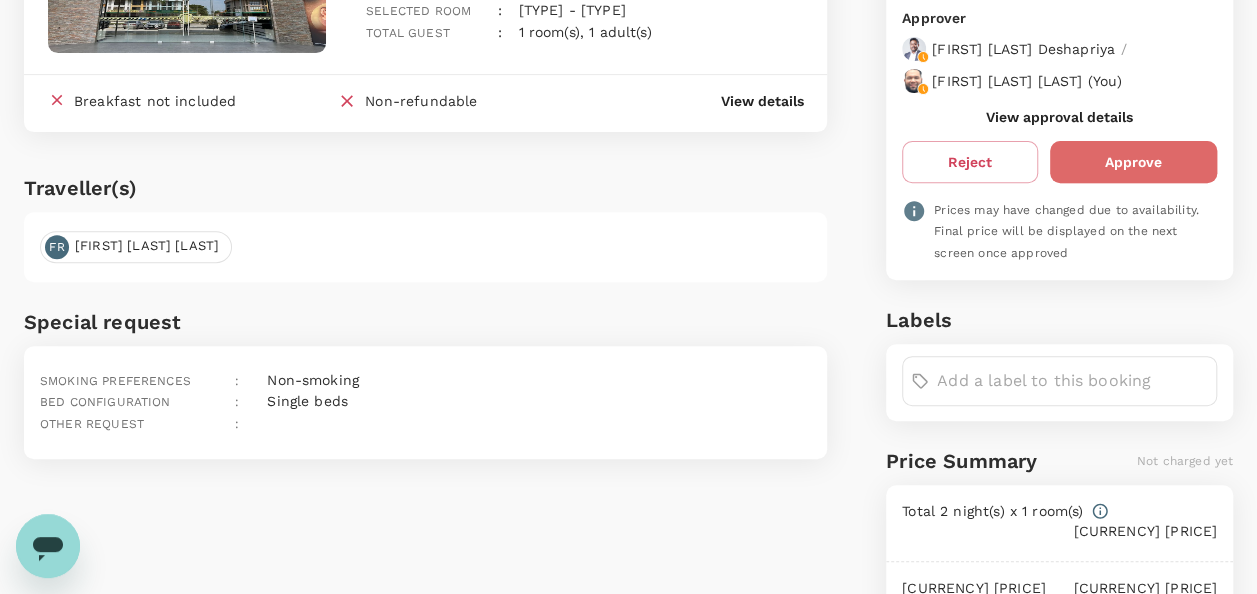 click on "Approve" at bounding box center [1133, 162] 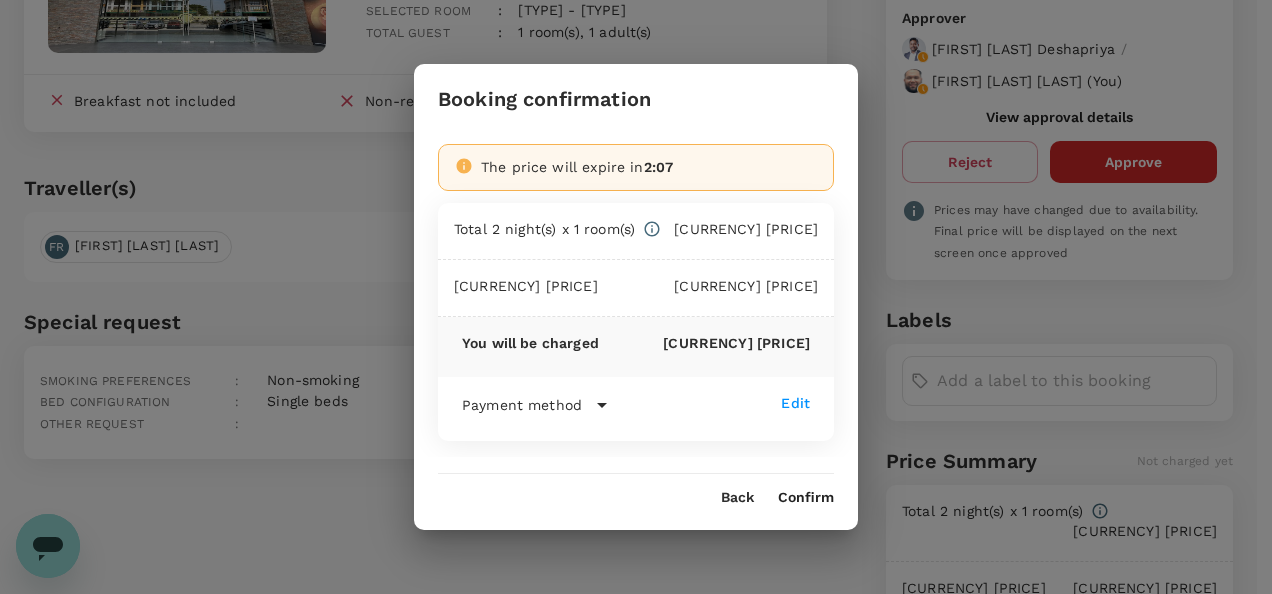 click on "[CONFIRM]" at bounding box center [796, 508] 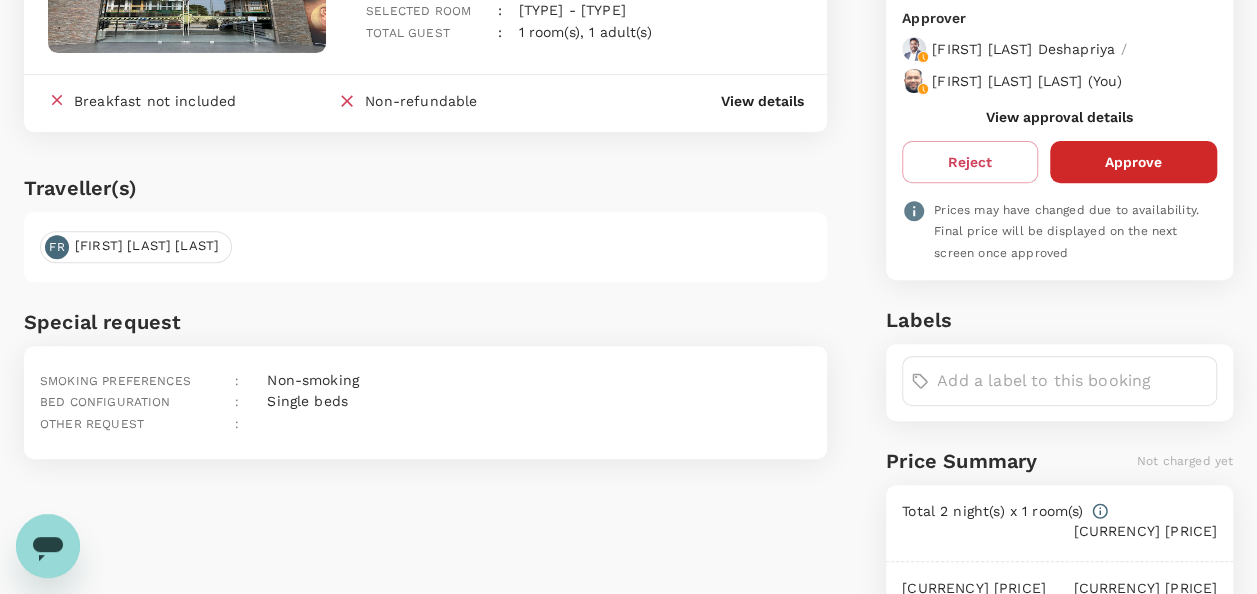 scroll, scrollTop: 0, scrollLeft: 0, axis: both 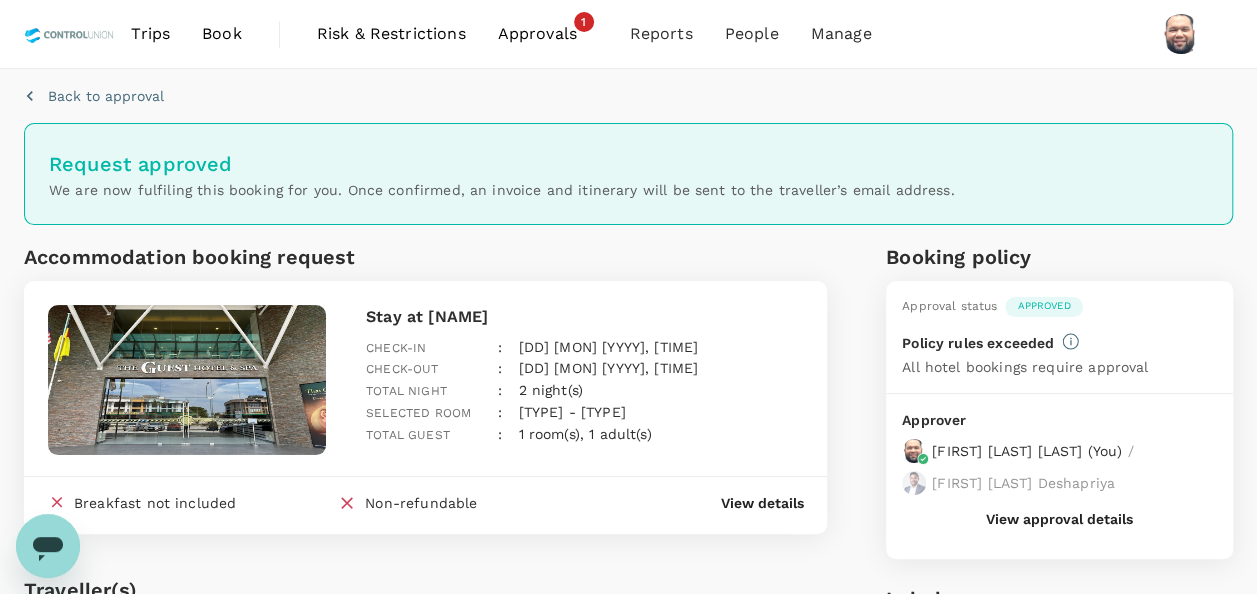 click on "[APPROVALS]" at bounding box center [566, 34] 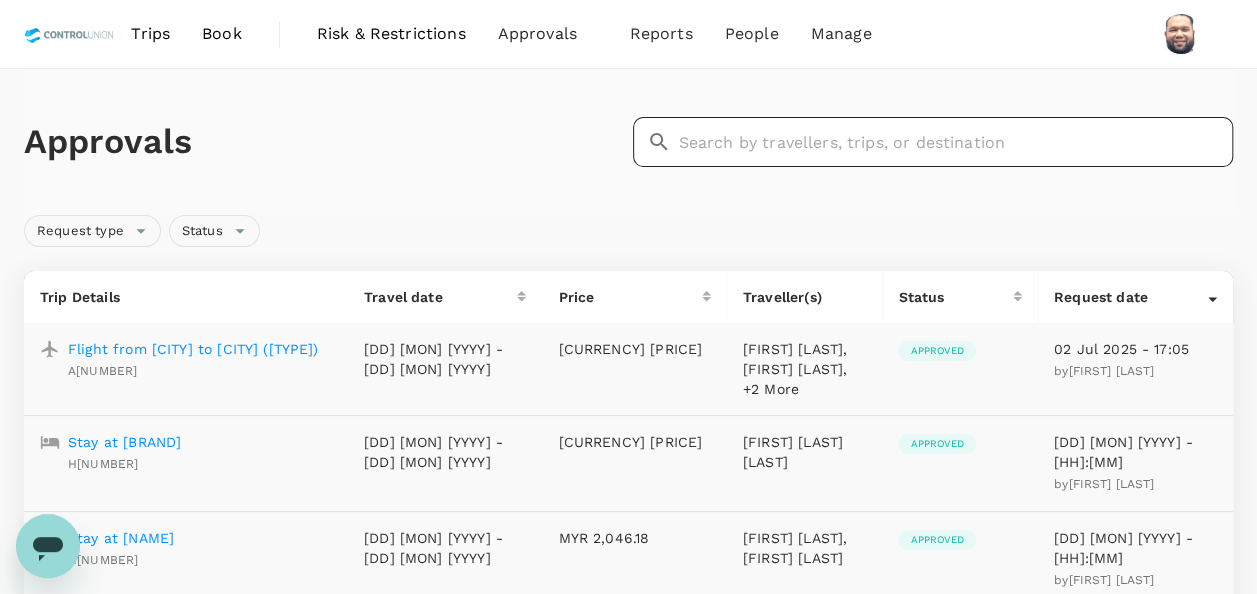 click at bounding box center (956, 142) 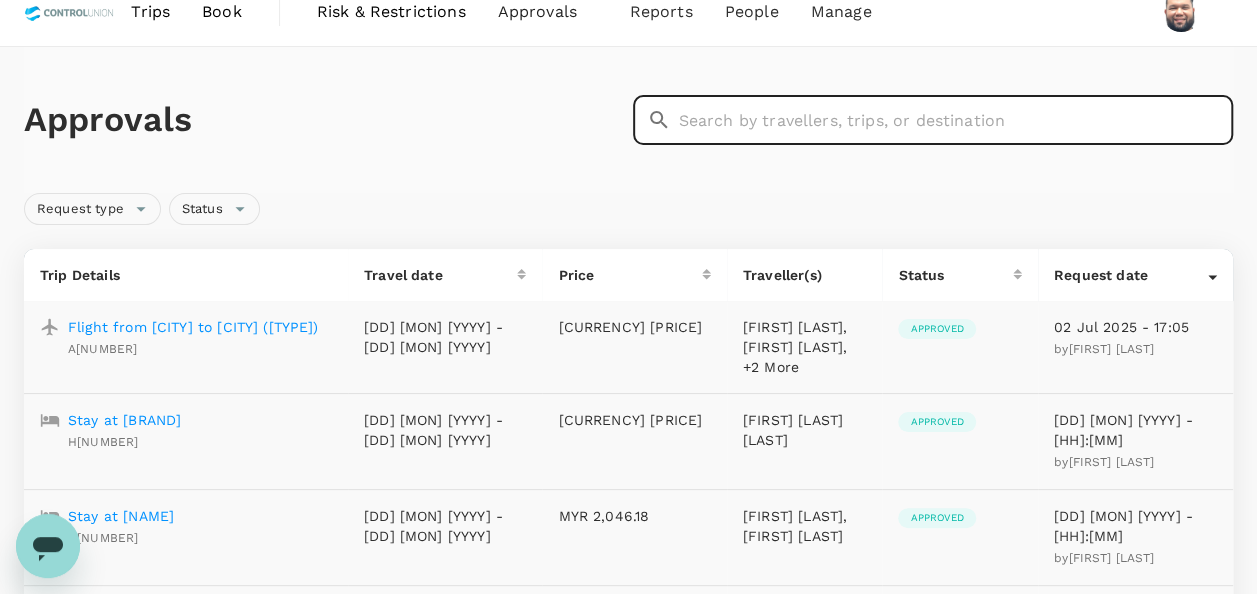 scroll, scrollTop: 0, scrollLeft: 0, axis: both 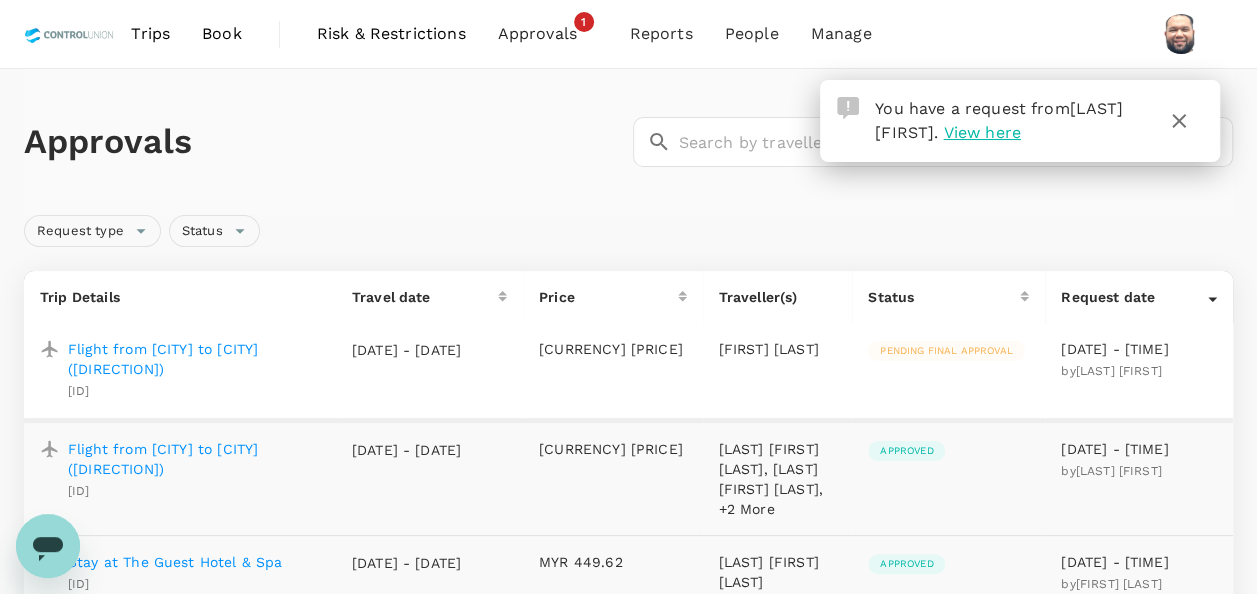 click on "Flight from Kota Kinabalu to Kuala Lumpur (Return)" at bounding box center [200, 359] 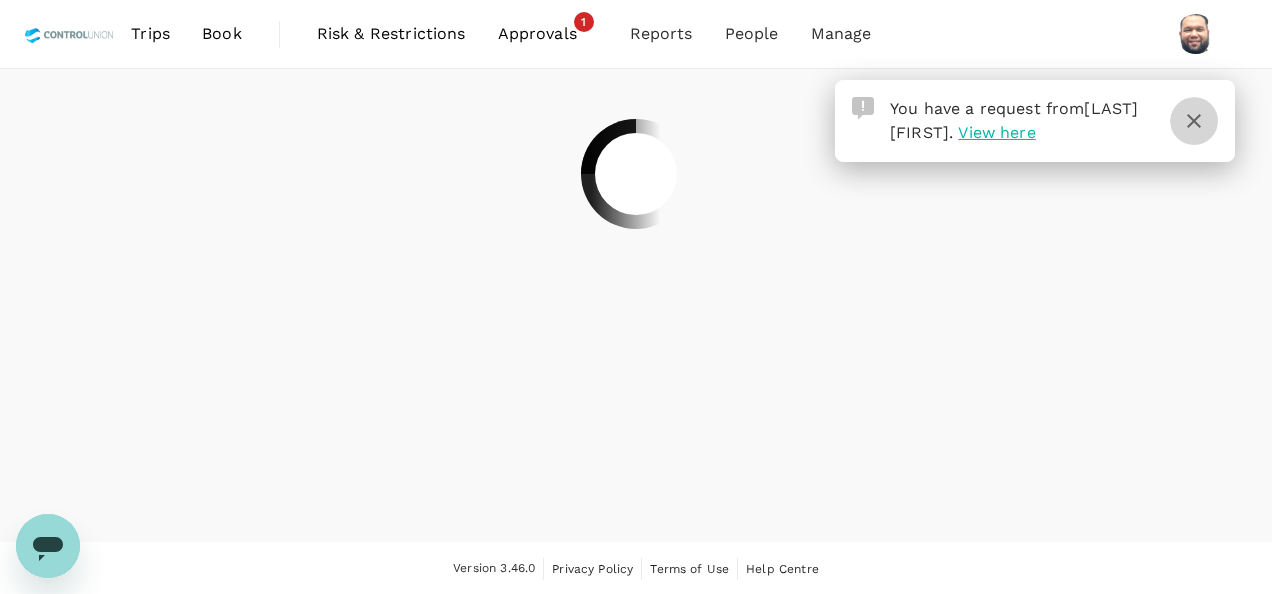 click at bounding box center (1194, 121) 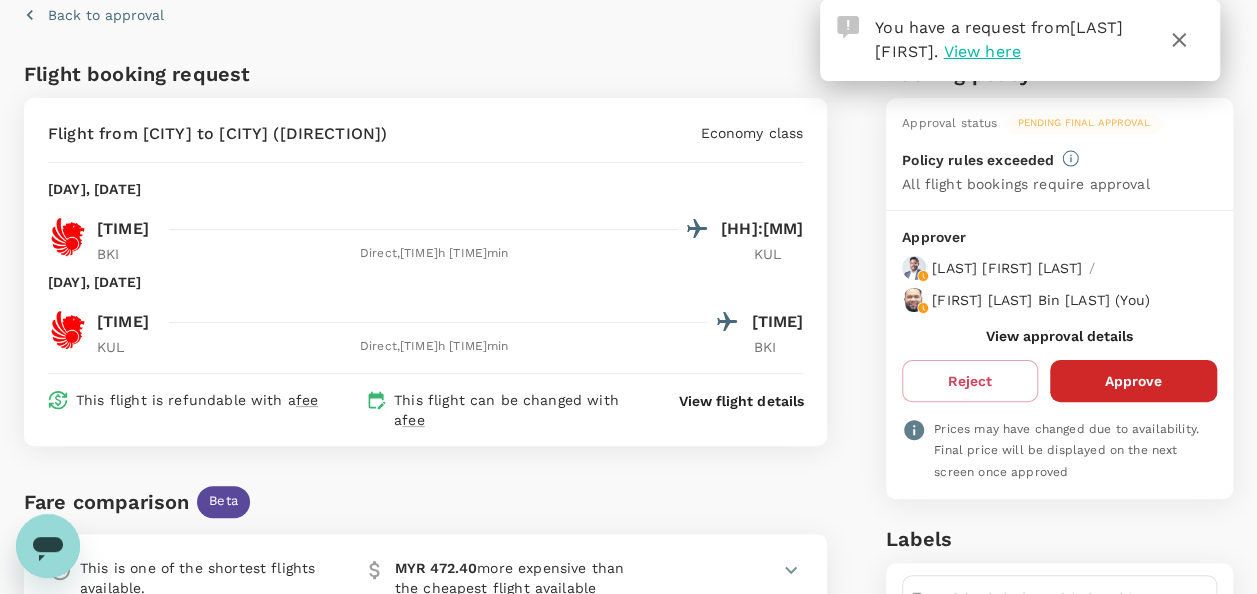 scroll, scrollTop: 0, scrollLeft: 0, axis: both 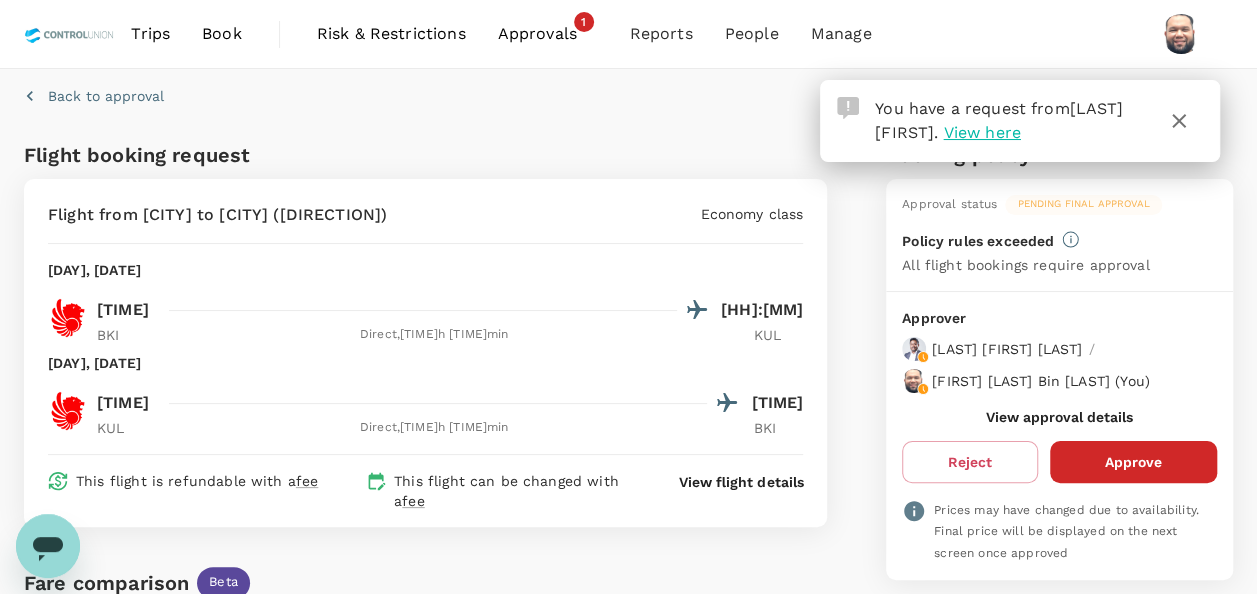 click at bounding box center [1179, 121] 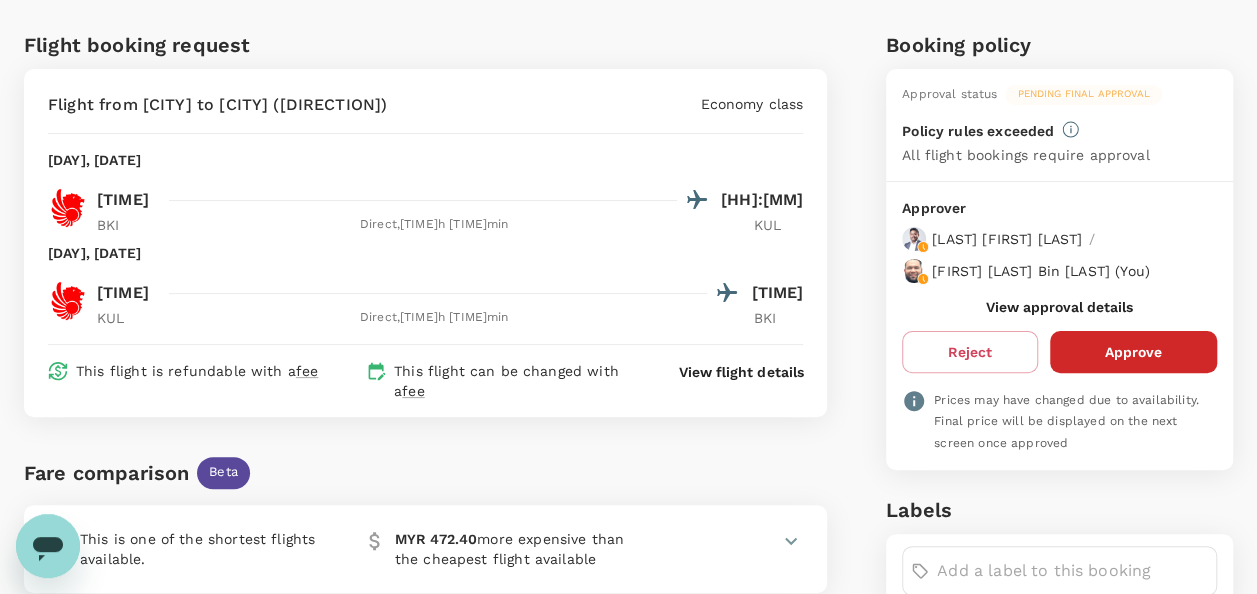 scroll, scrollTop: 0, scrollLeft: 0, axis: both 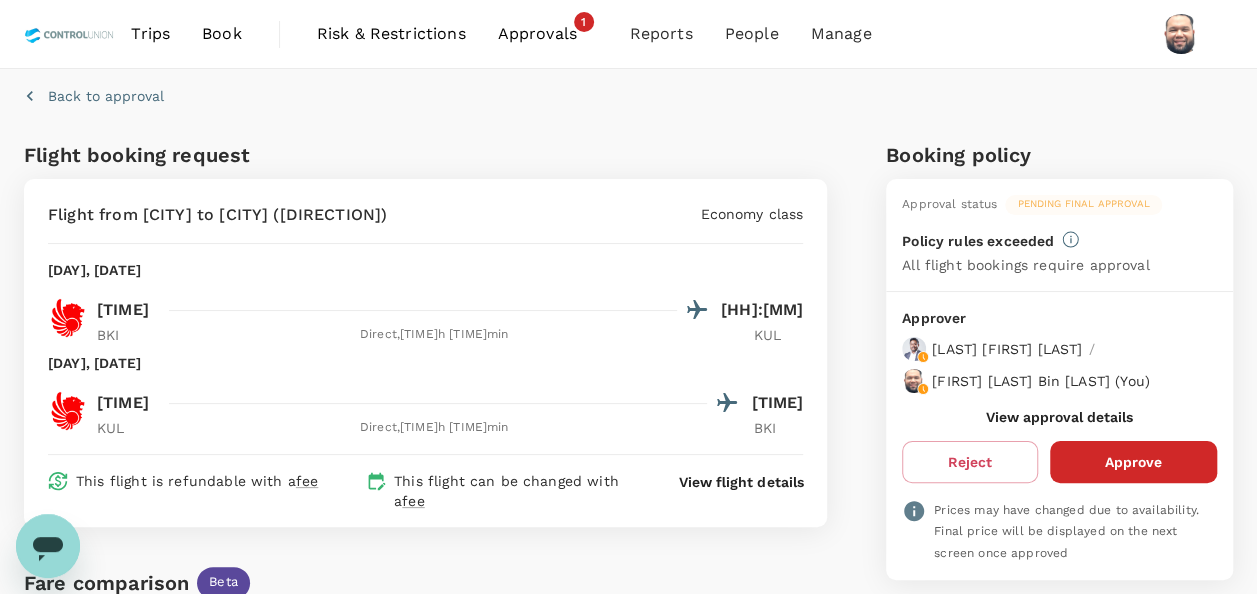 click on "Approve" at bounding box center (1133, 462) 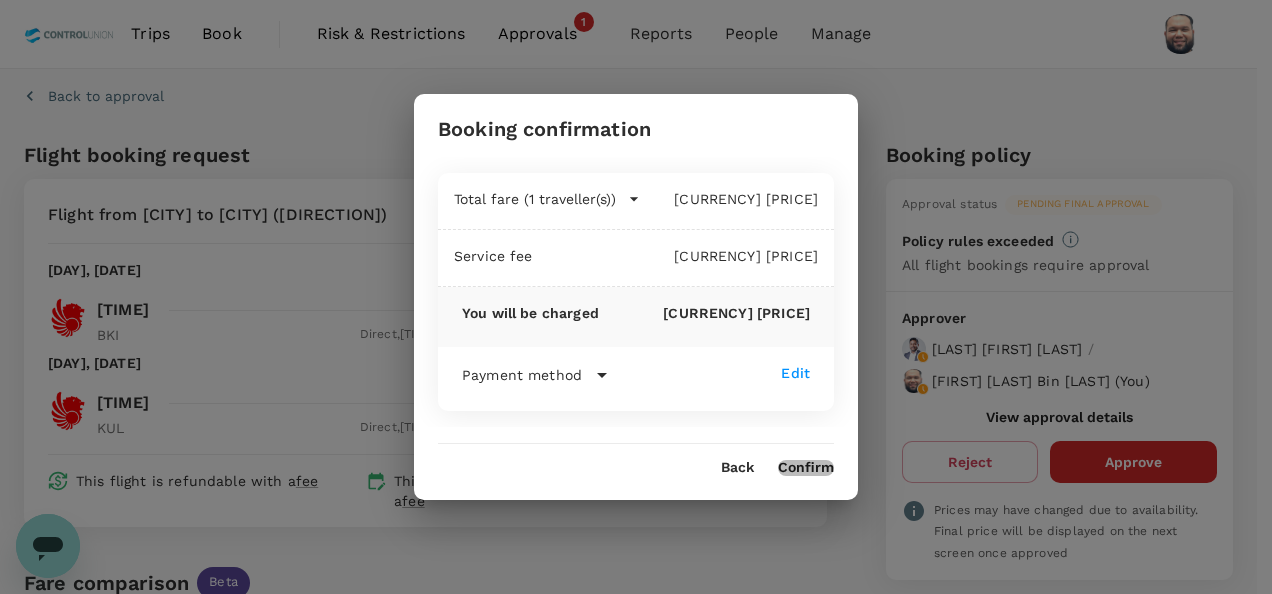 click on "[CONFIRM]" at bounding box center [806, 468] 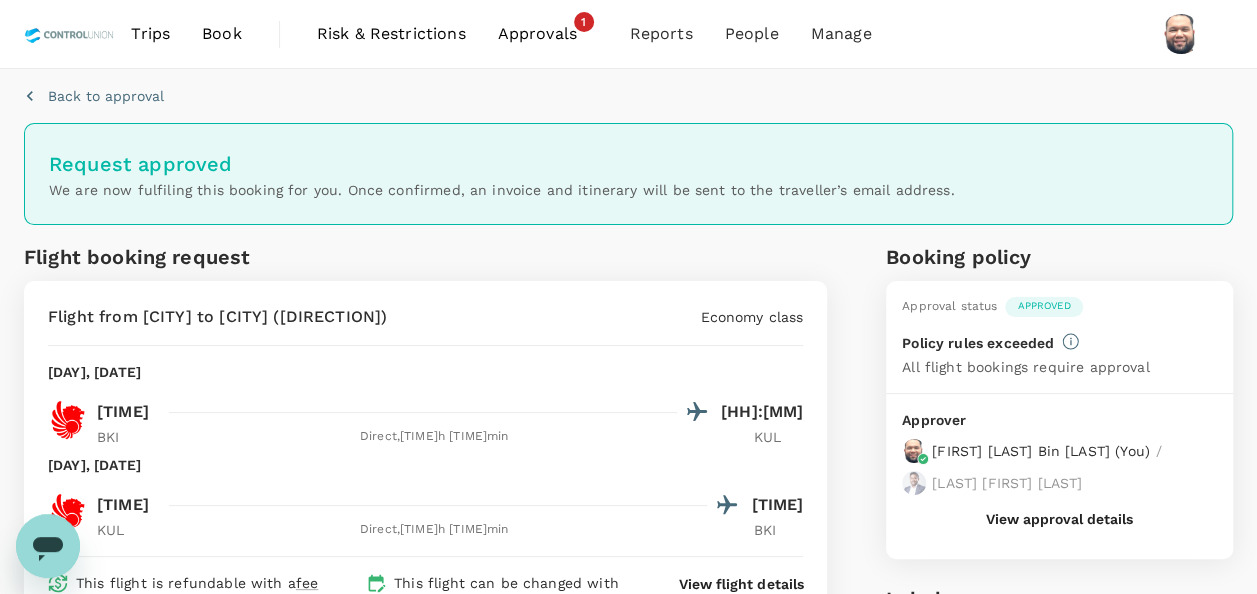click on "[APPROVALS]" at bounding box center [548, 34] 